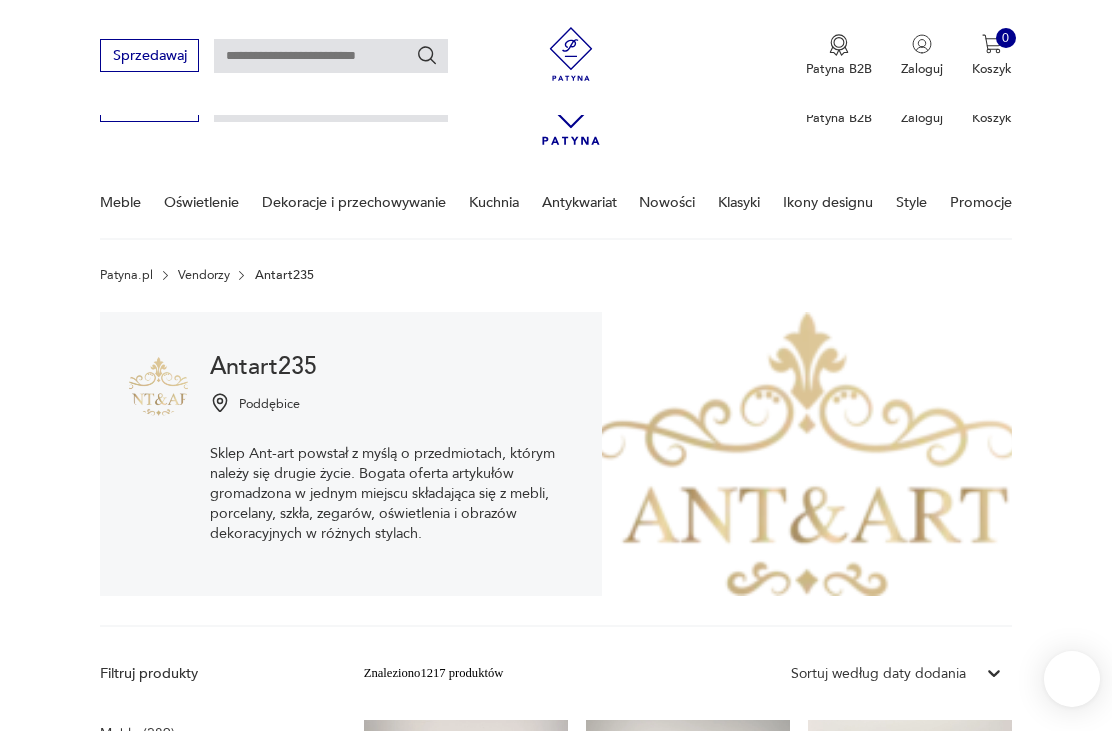 scroll, scrollTop: 355, scrollLeft: 0, axis: vertical 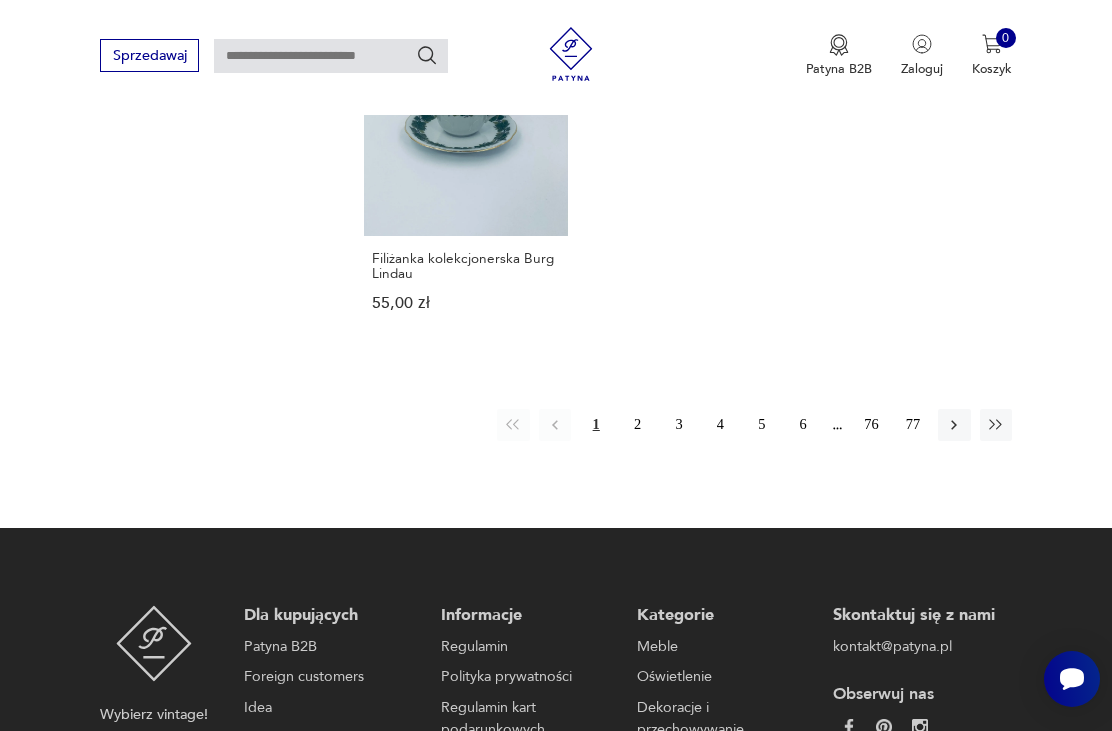 click 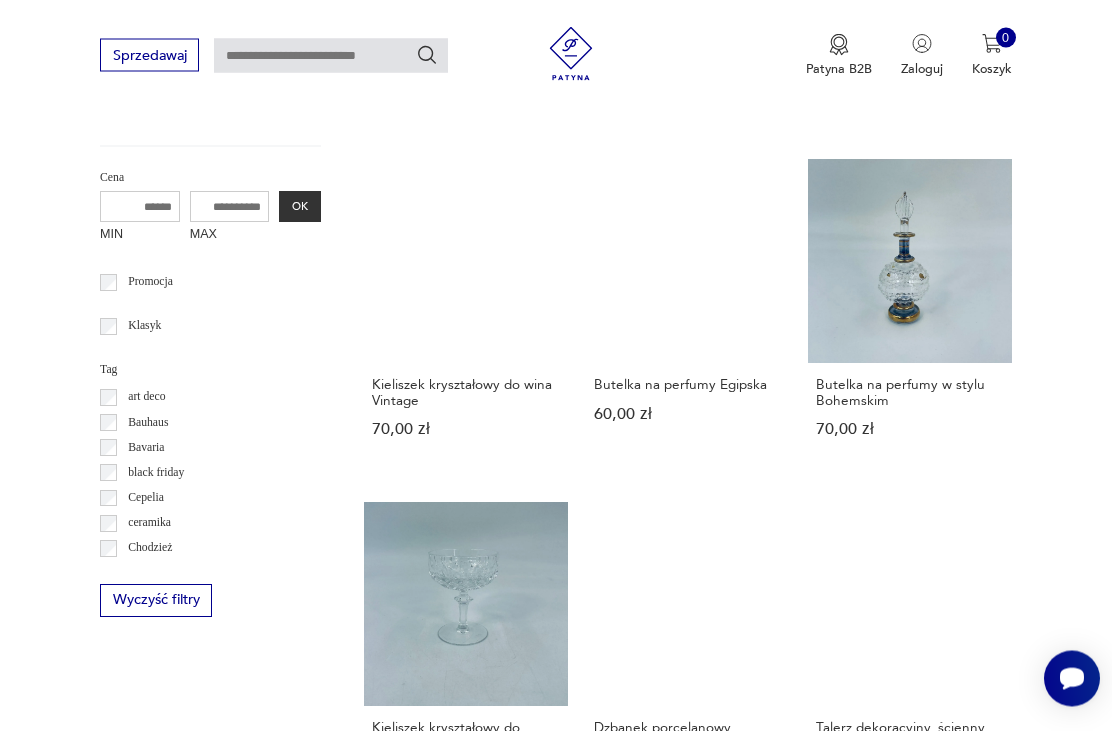 scroll, scrollTop: 905, scrollLeft: 0, axis: vertical 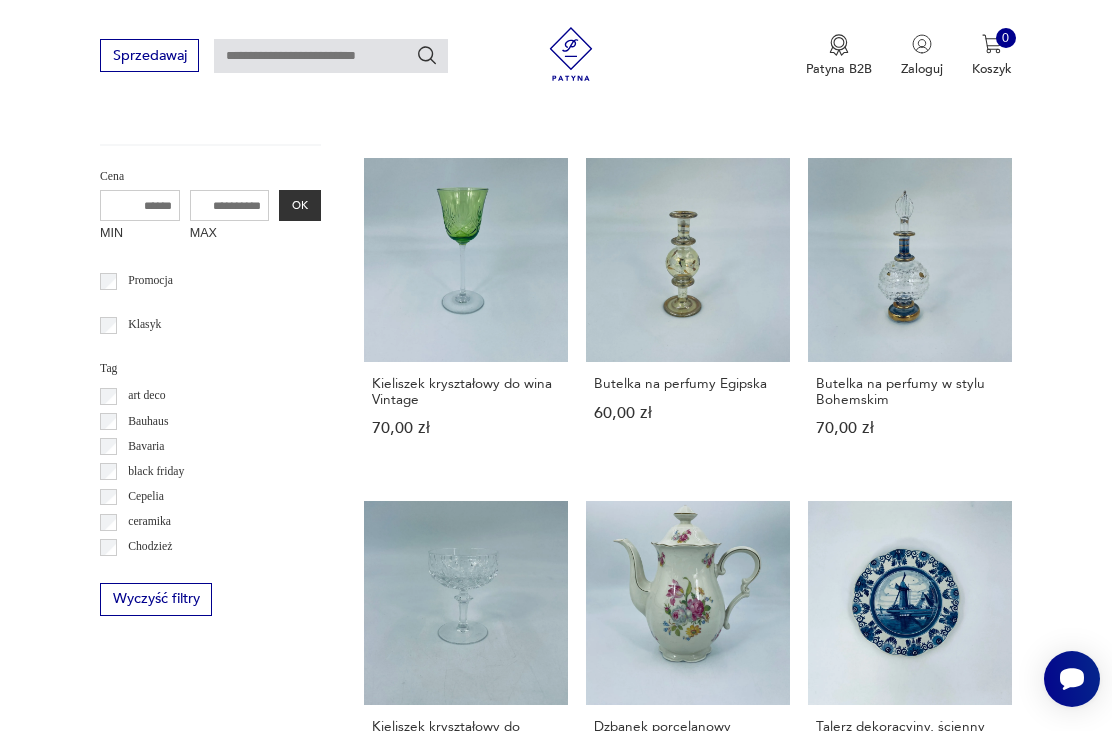 click on "Butelka na perfumy w stylu Bohemskim" at bounding box center [910, 391] 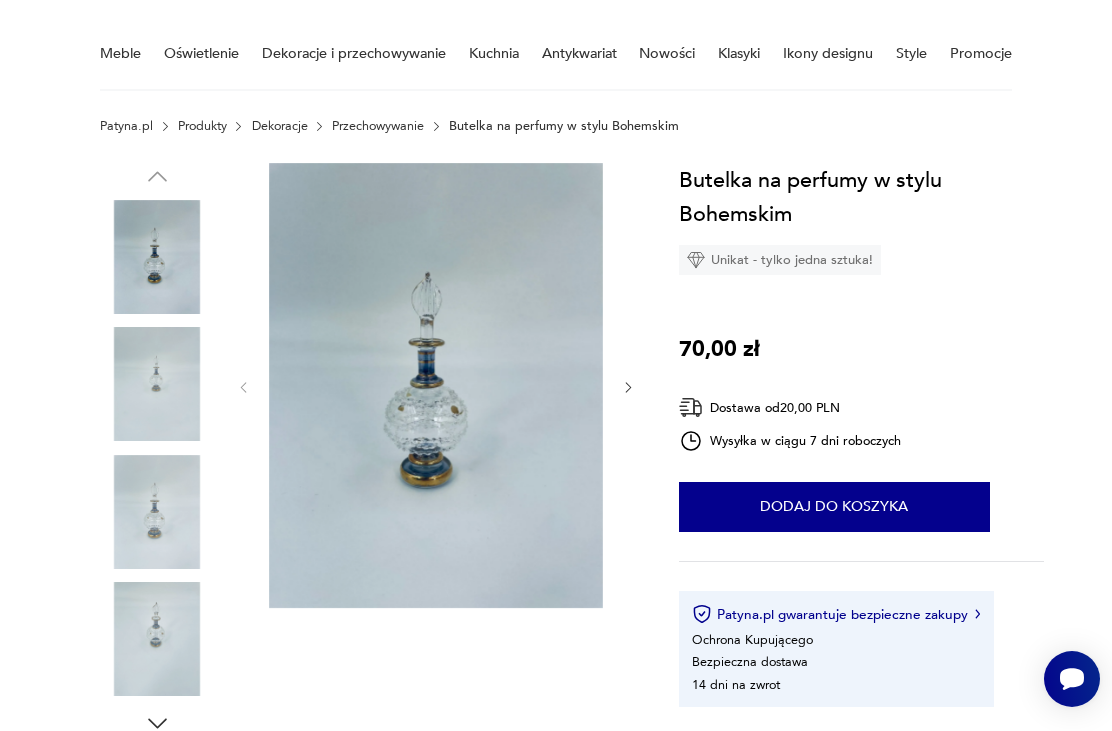 click 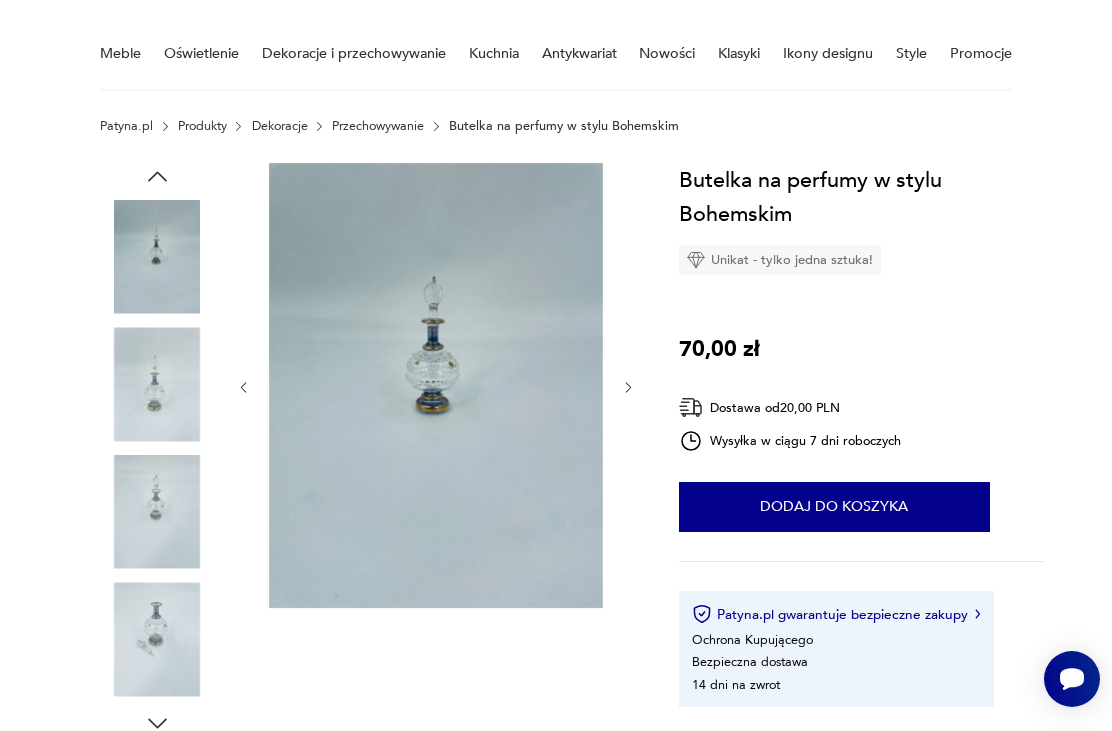 click 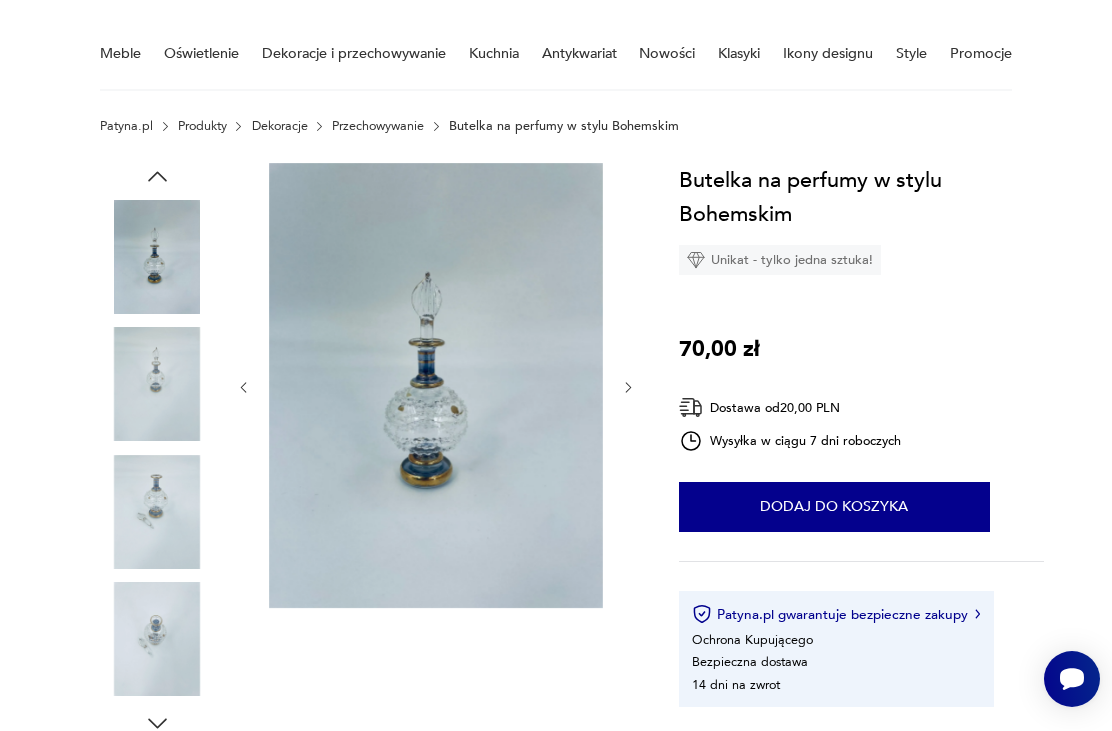 click 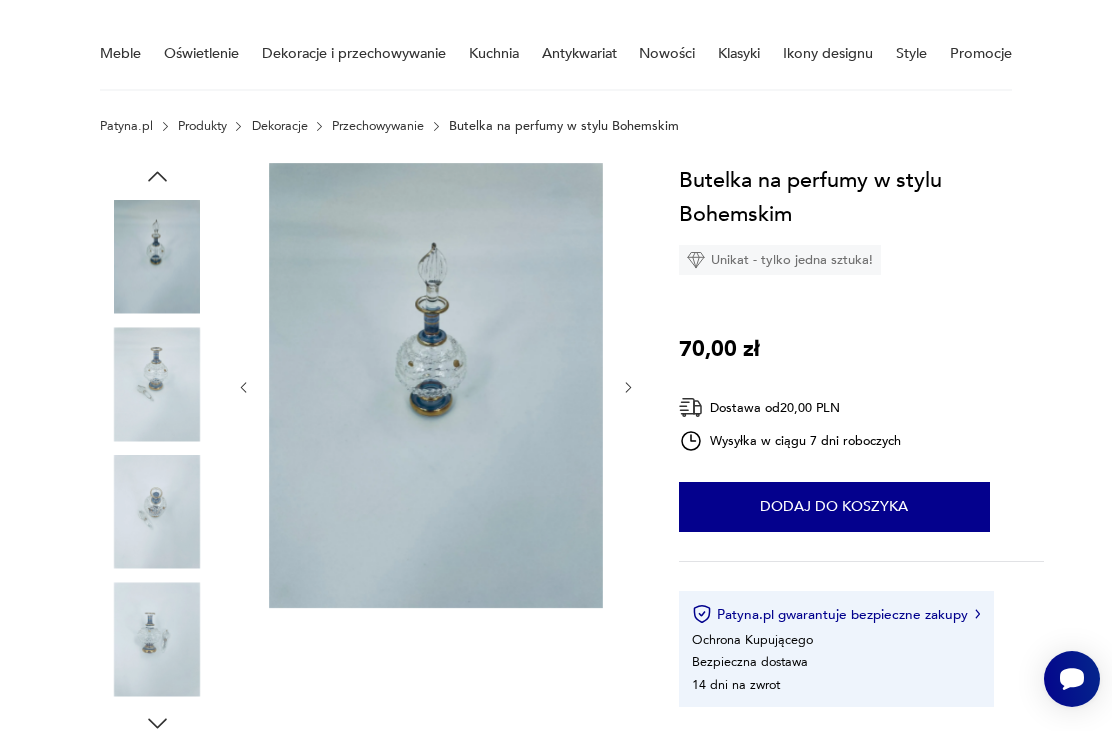 click 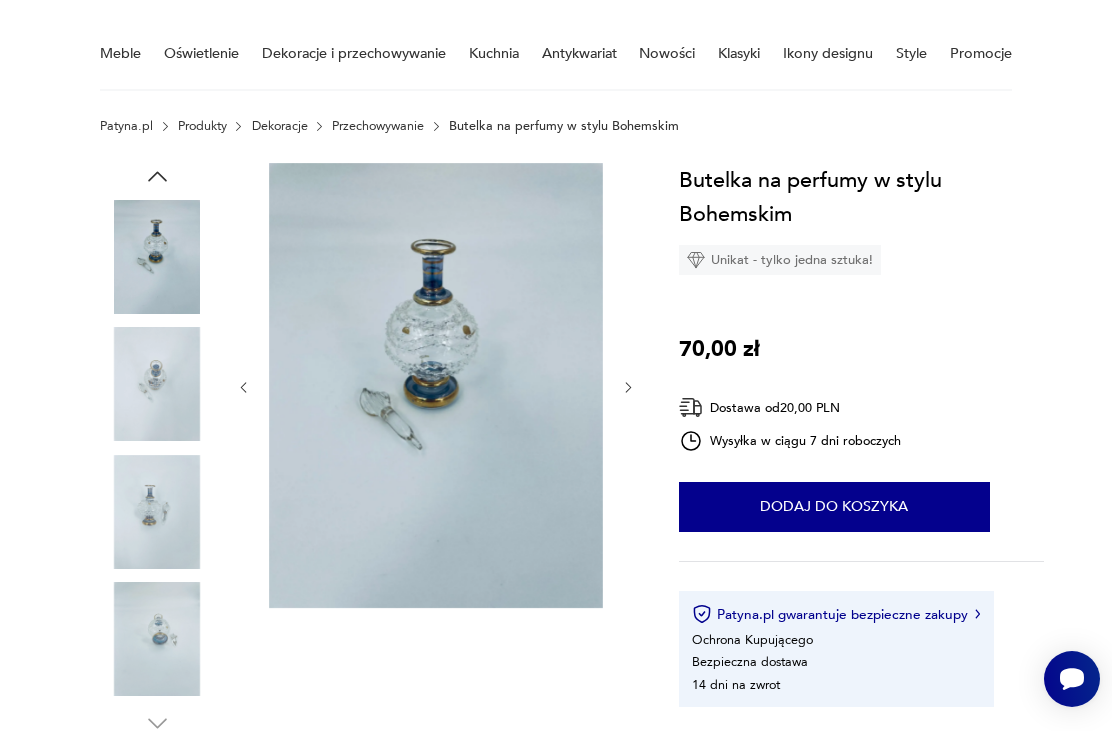 click 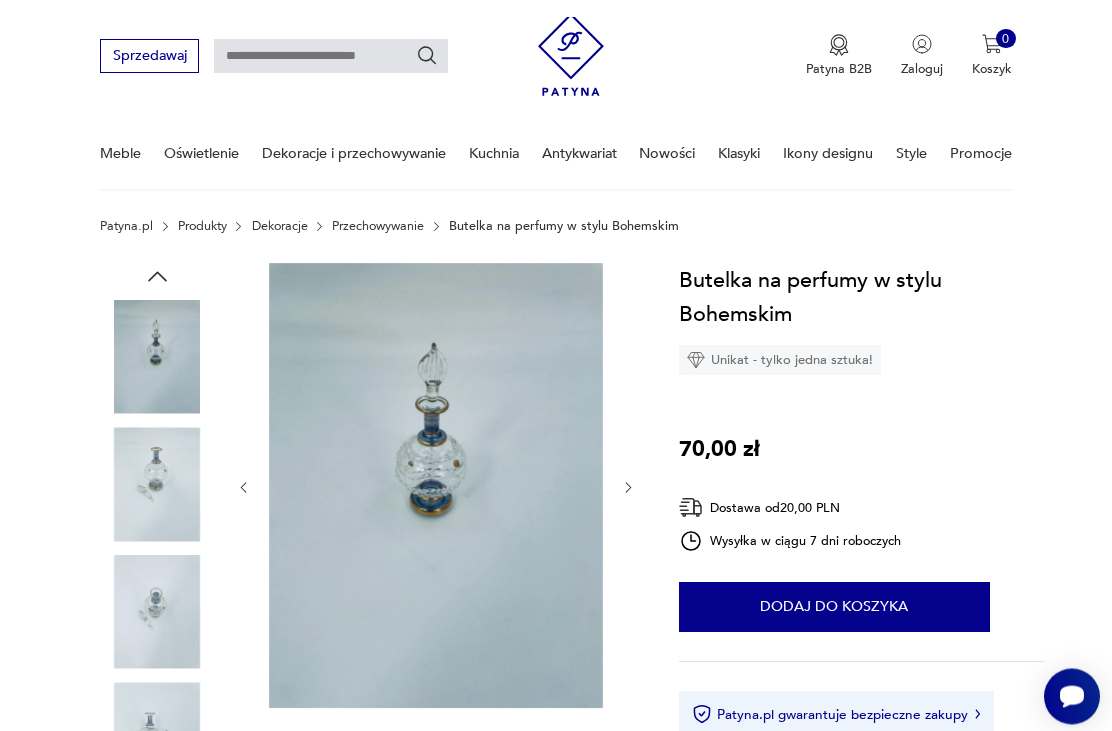 scroll, scrollTop: 0, scrollLeft: 0, axis: both 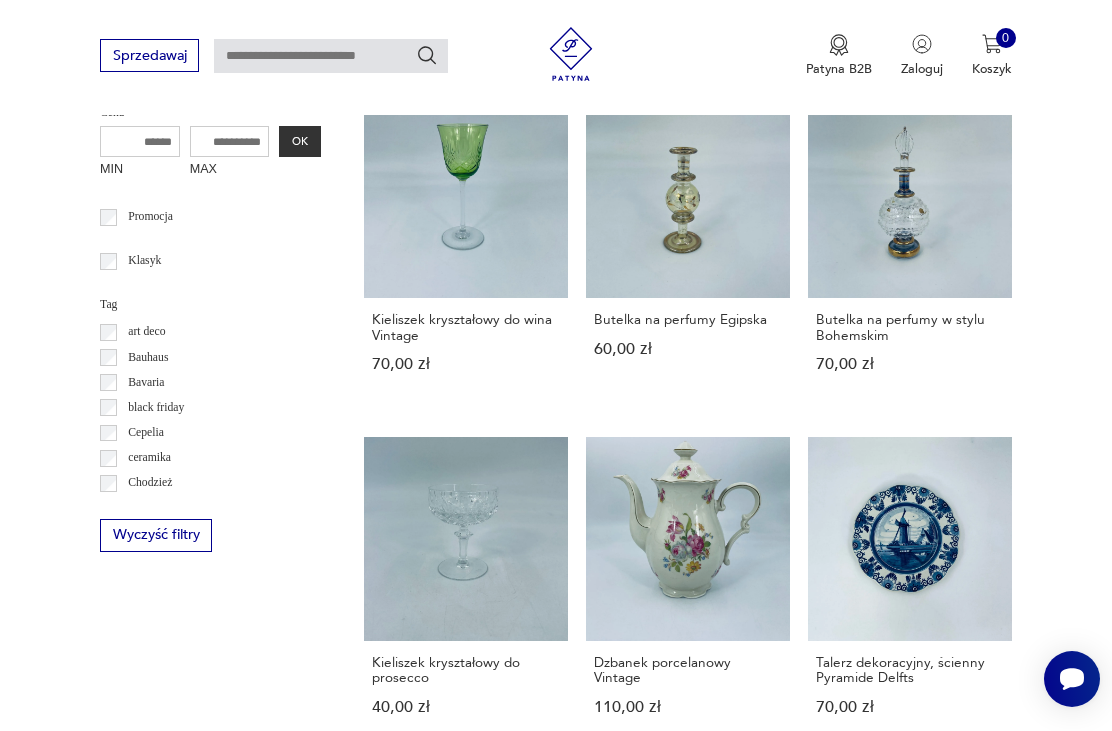 click on "Butelka na perfumy Egipska 60,00 zł" at bounding box center (688, 251) 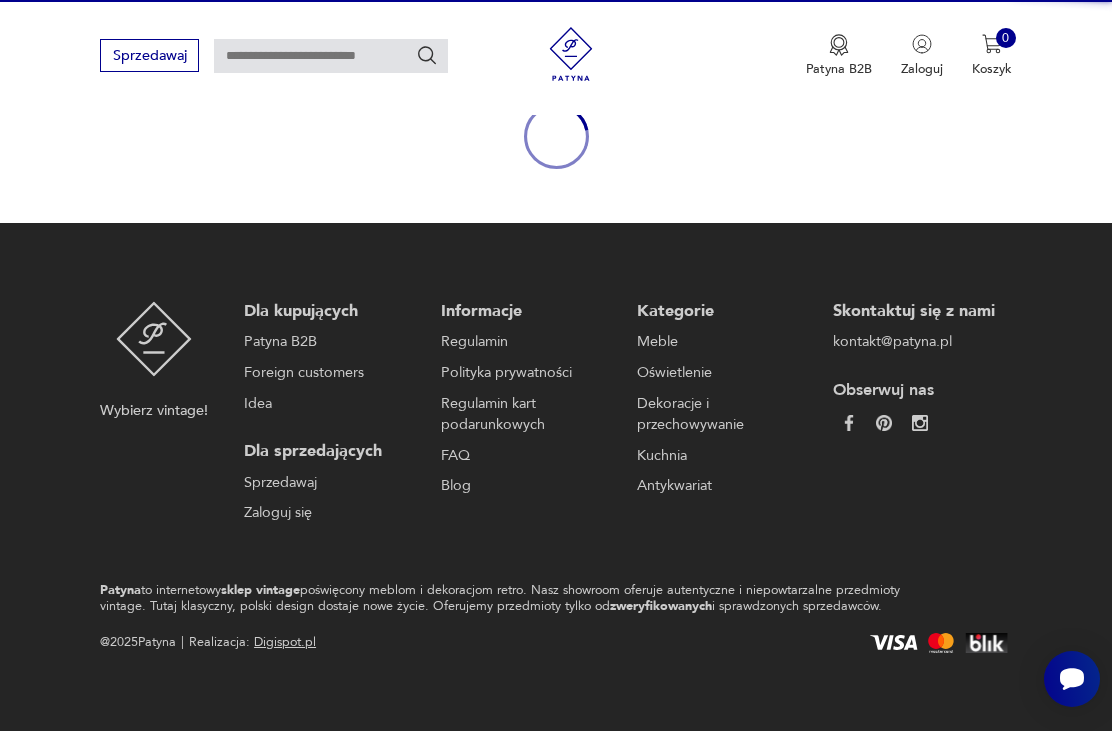 scroll, scrollTop: 213, scrollLeft: 0, axis: vertical 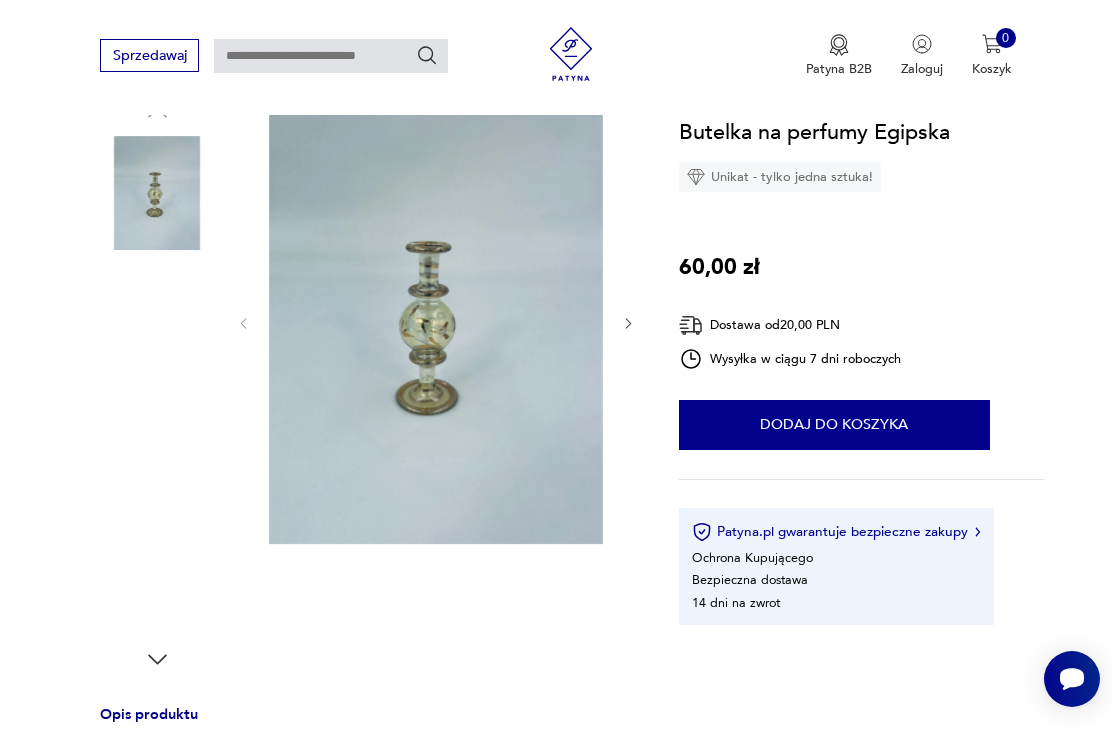 click at bounding box center [436, 321] 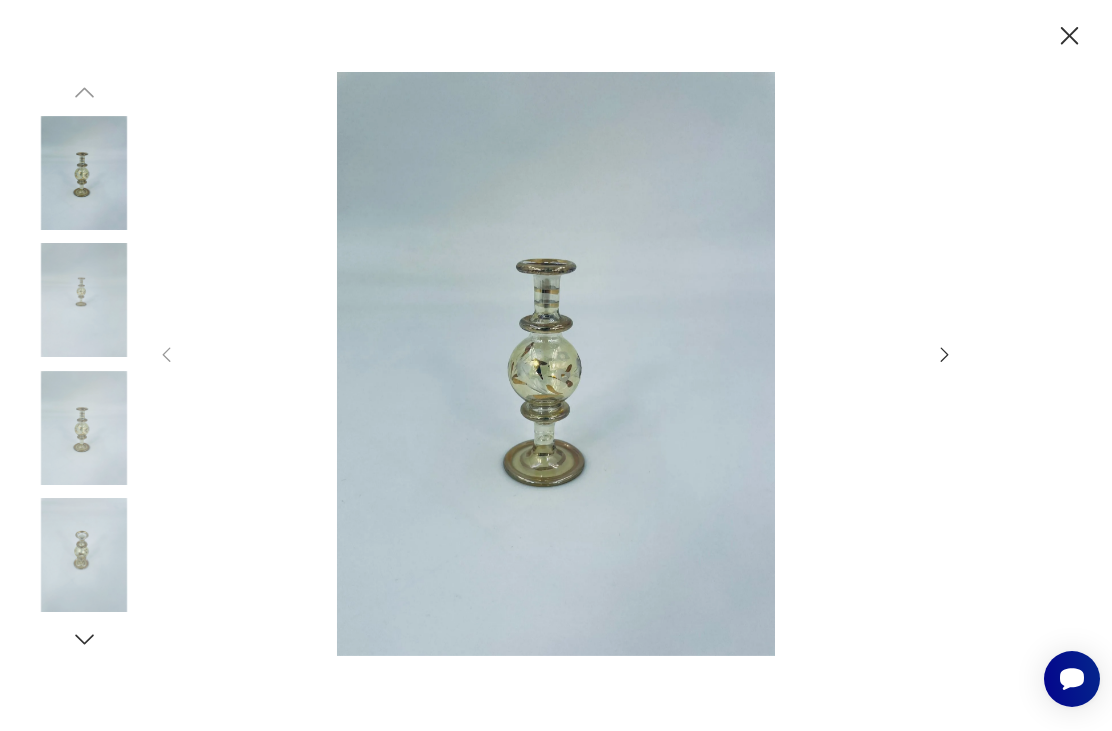 click at bounding box center (84, 555) 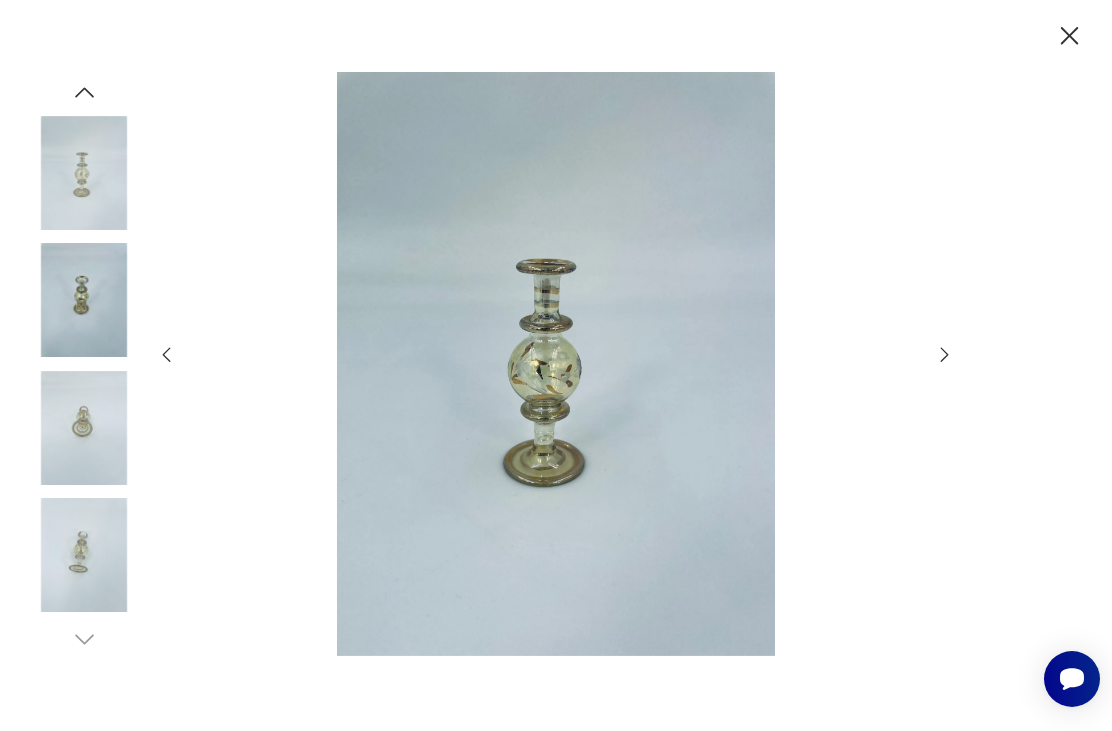 click at bounding box center [84, 555] 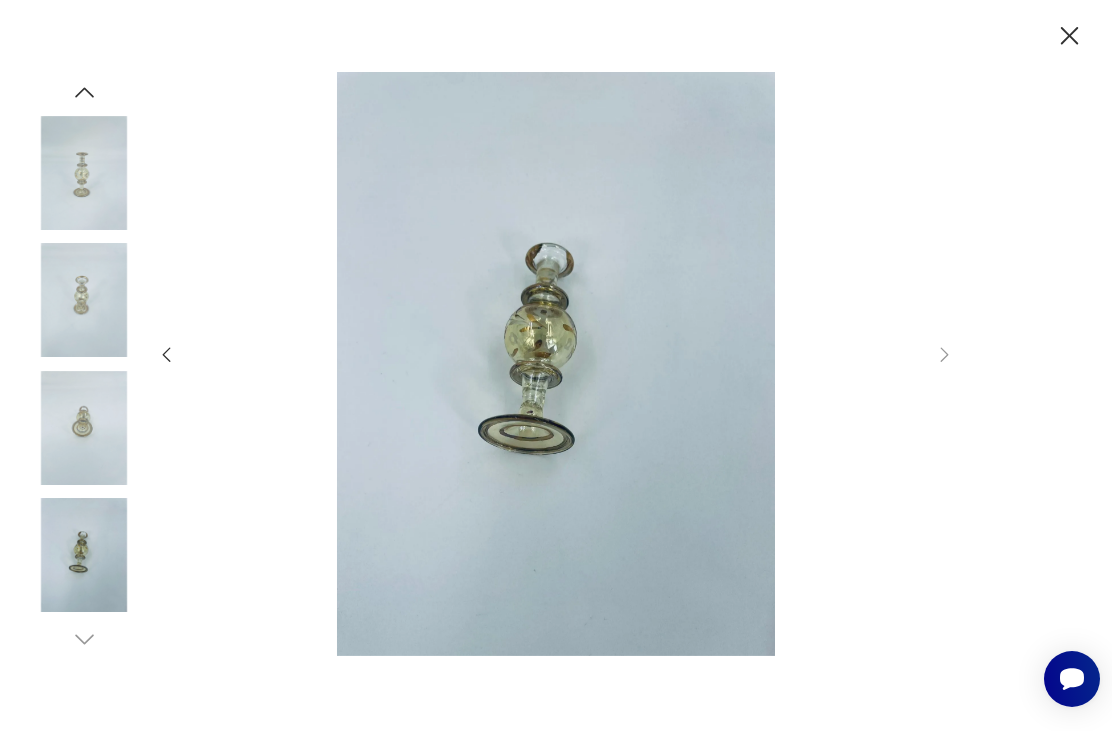 click 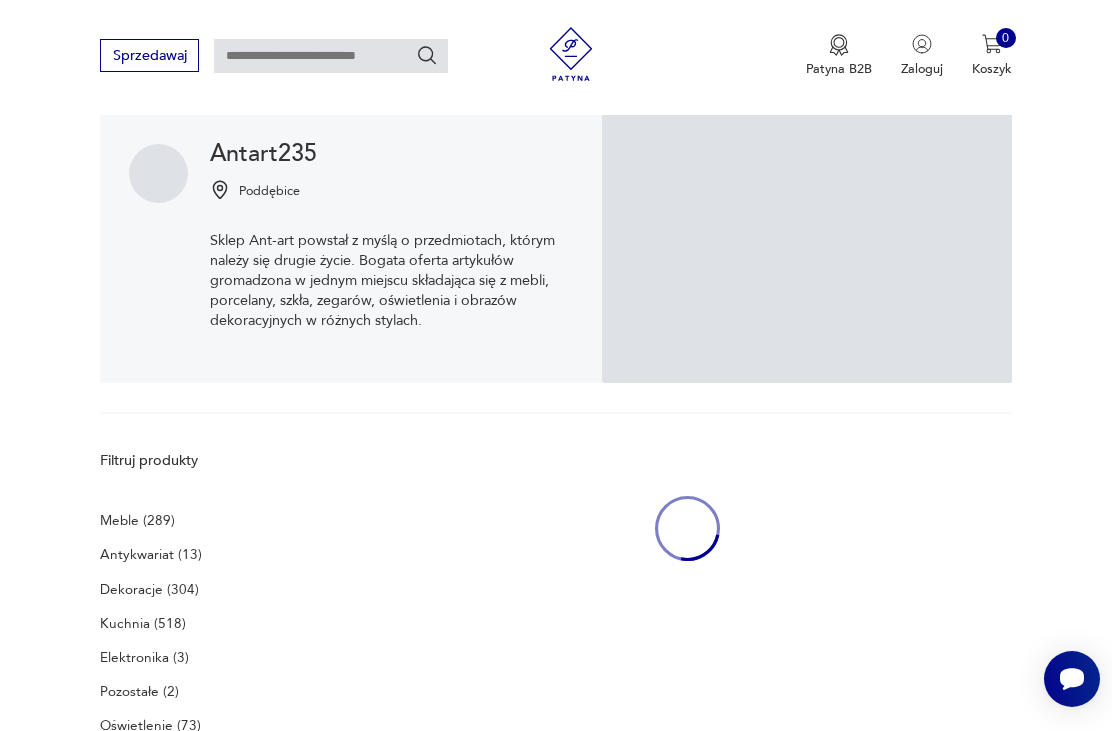 scroll, scrollTop: 213, scrollLeft: 0, axis: vertical 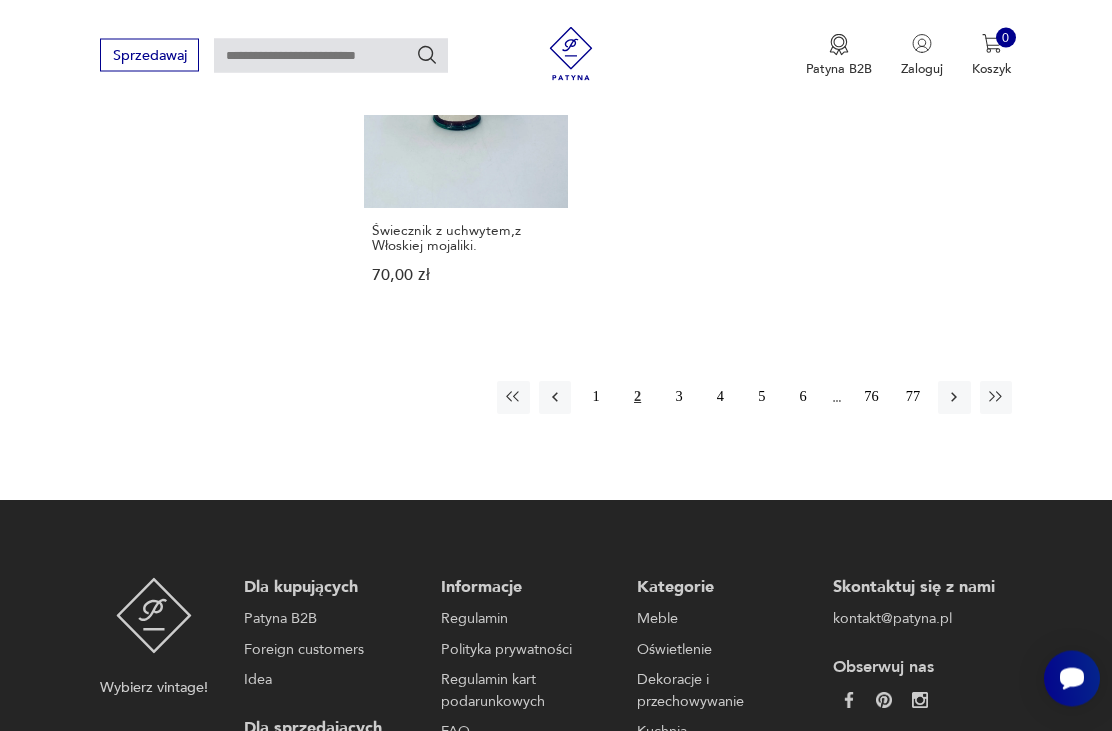 click on "3" at bounding box center (679, 398) 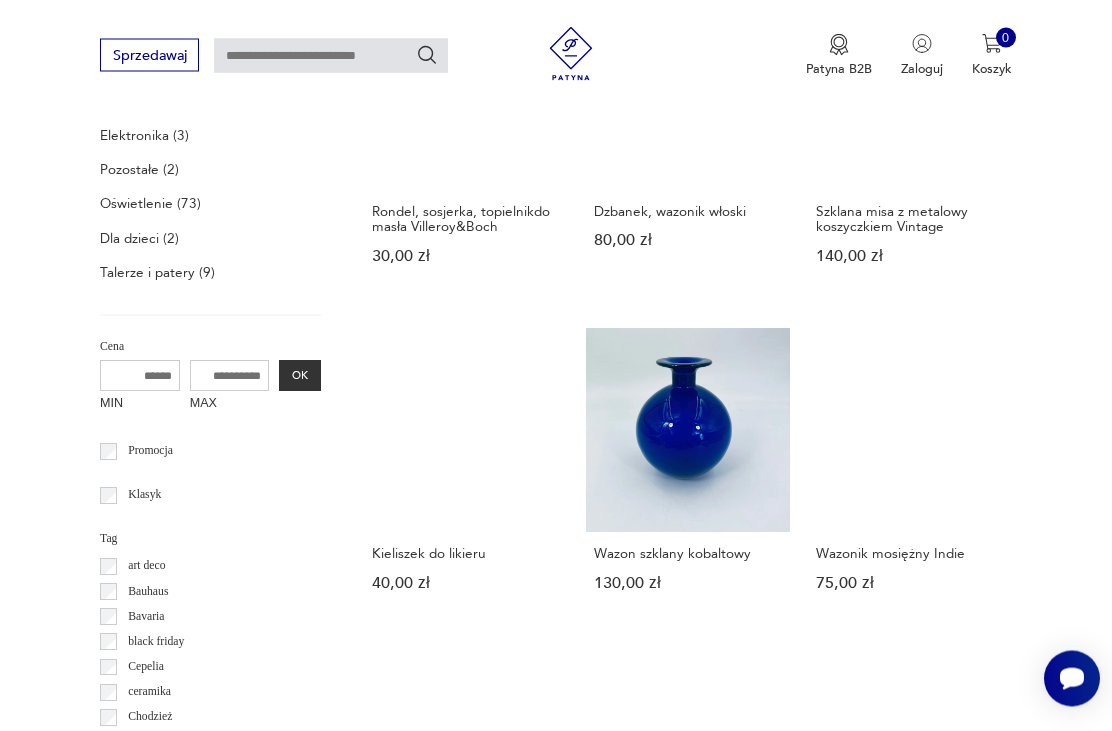 scroll, scrollTop: 736, scrollLeft: 0, axis: vertical 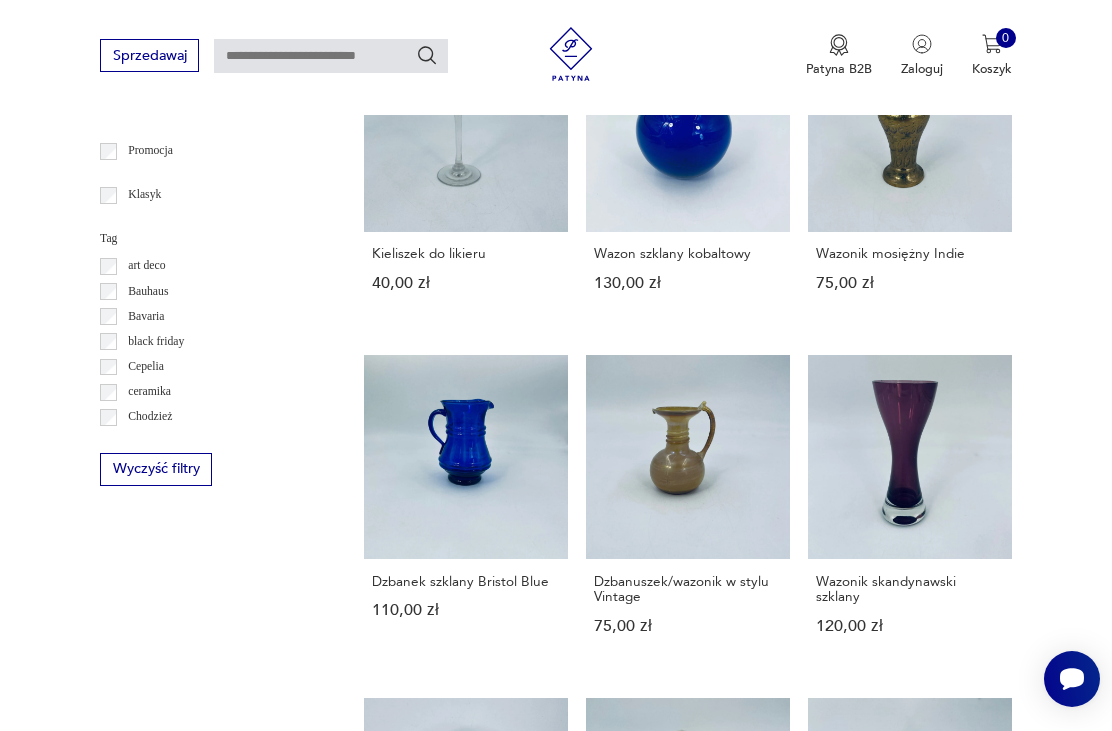 click on "Wazonik skandynawski szklany 120,00 zł" at bounding box center [910, 512] 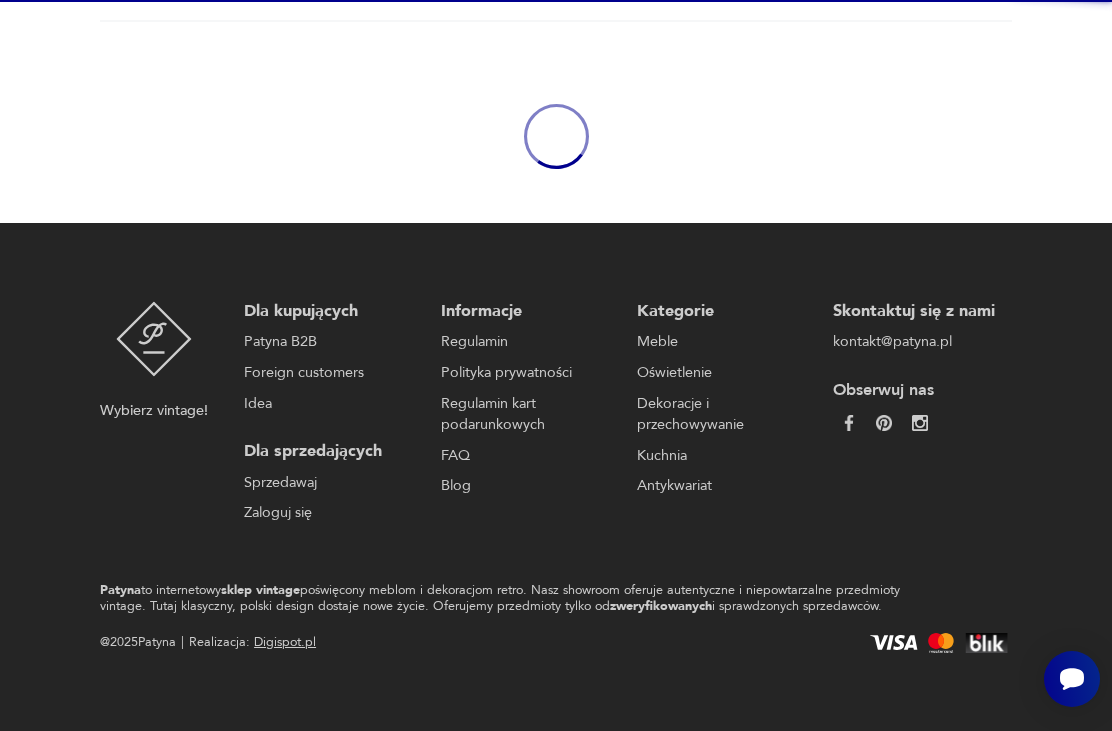 scroll, scrollTop: 149, scrollLeft: 0, axis: vertical 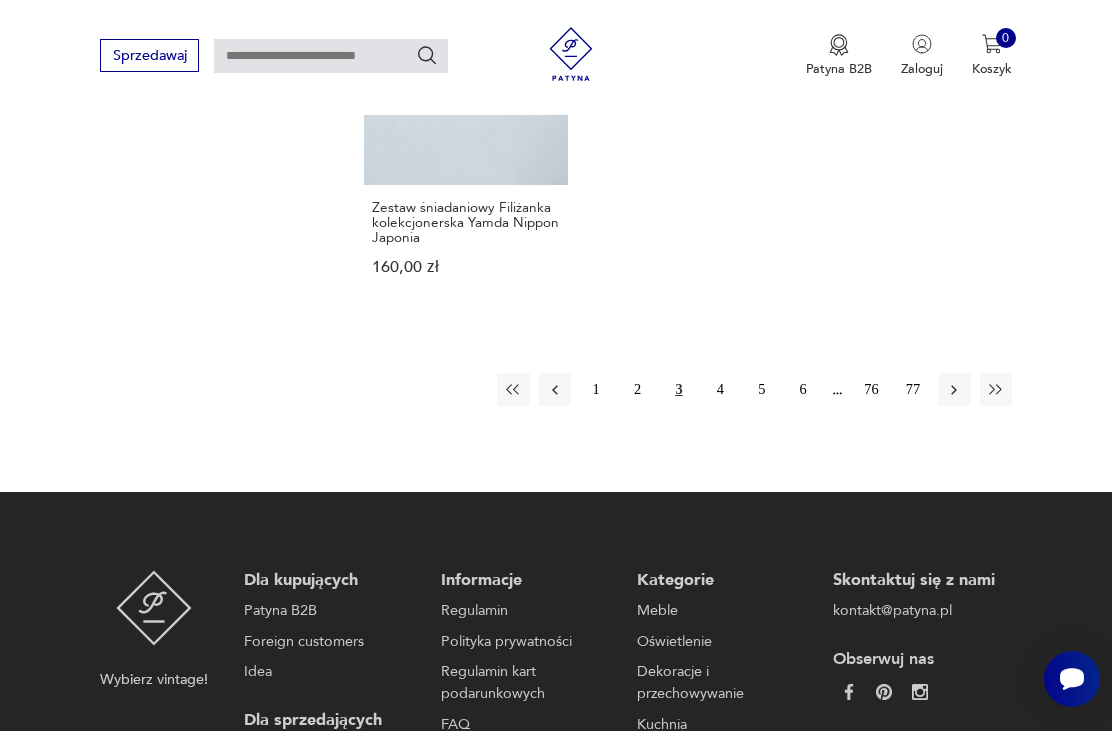 click on "4" at bounding box center (720, 389) 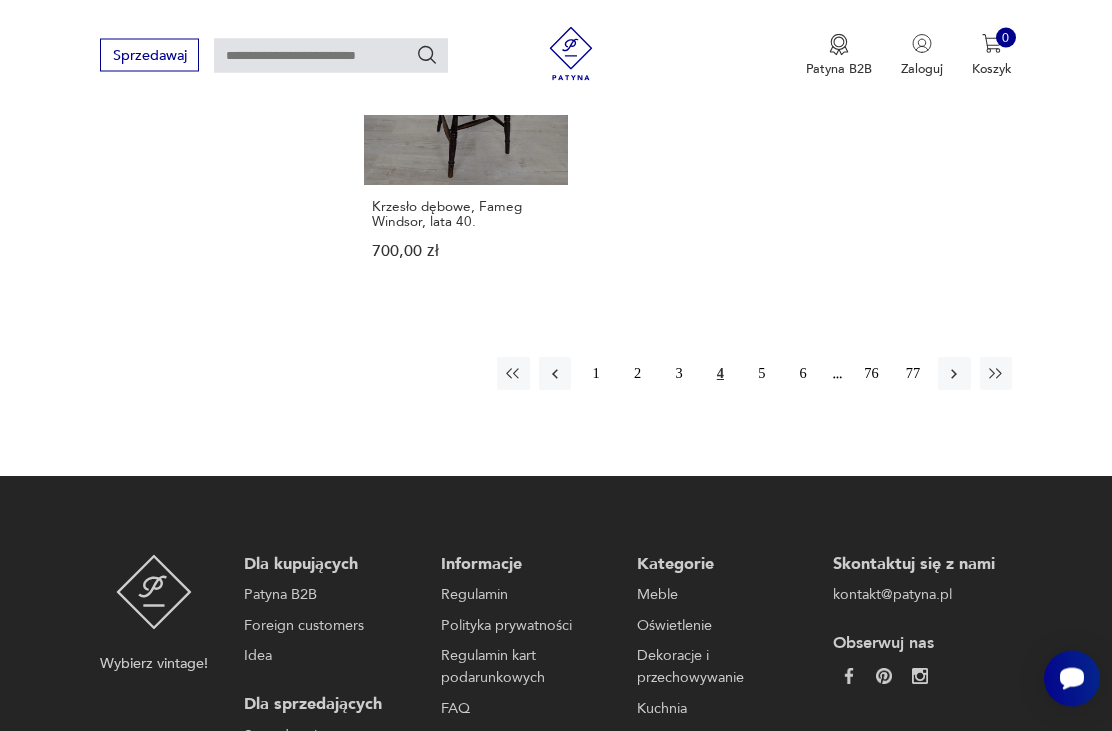 scroll, scrollTop: 2486, scrollLeft: 0, axis: vertical 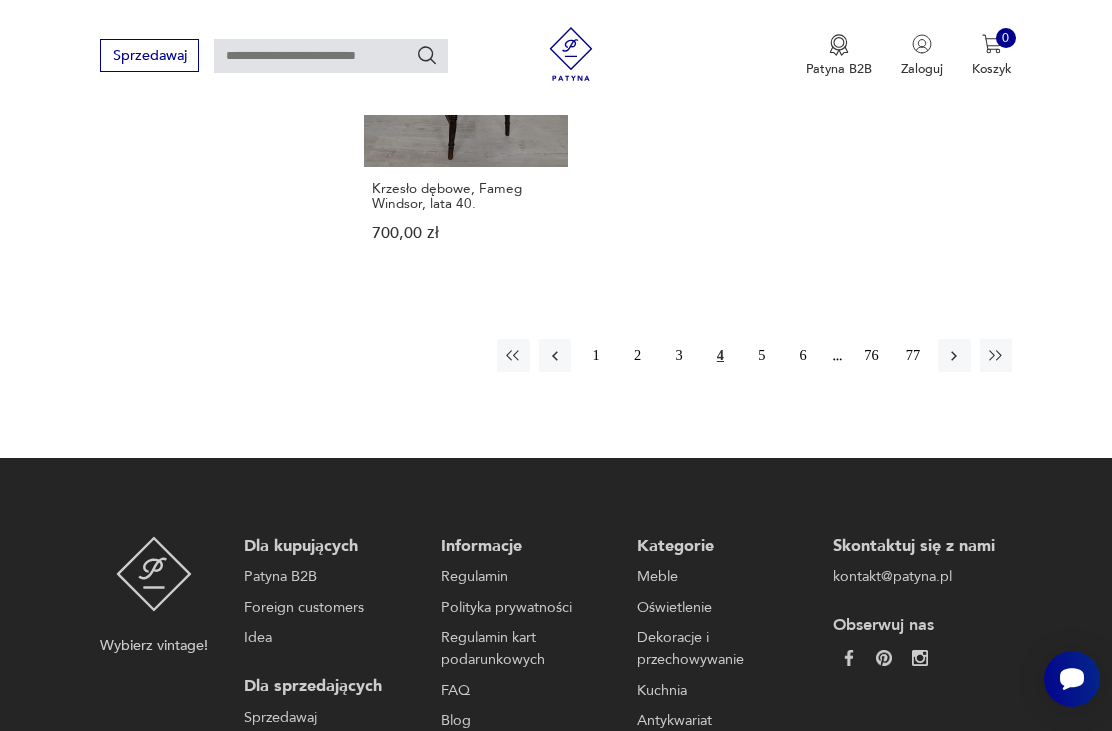 click on "5" at bounding box center [762, 355] 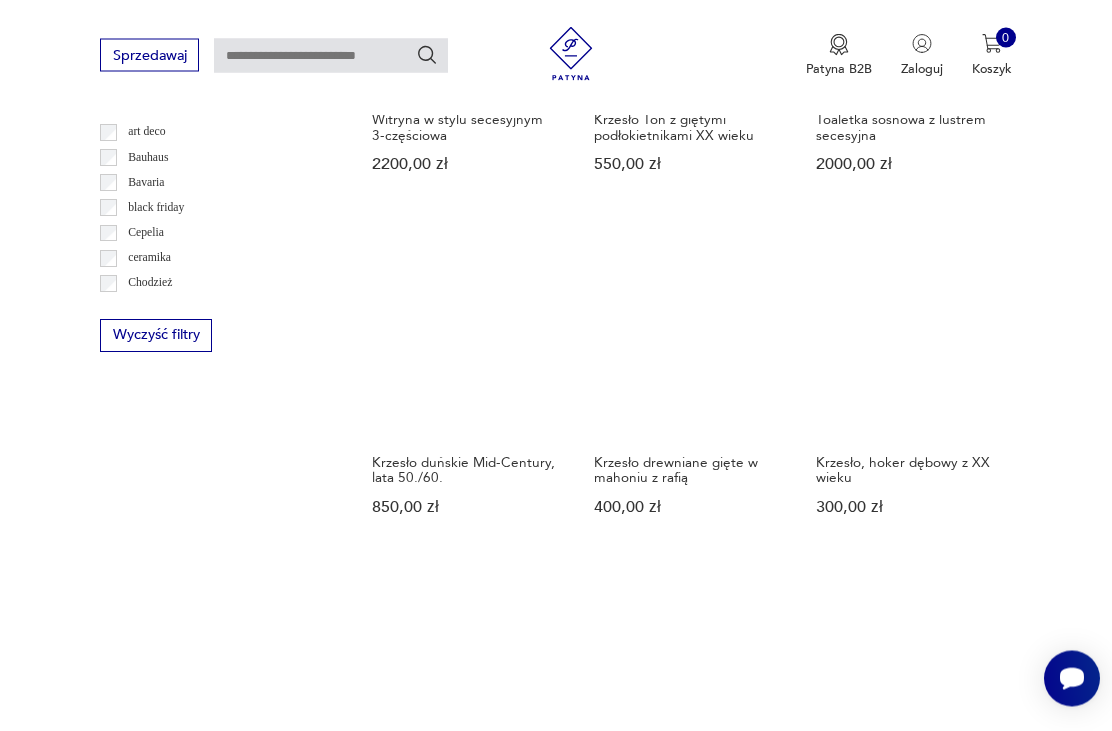 scroll, scrollTop: 1169, scrollLeft: 0, axis: vertical 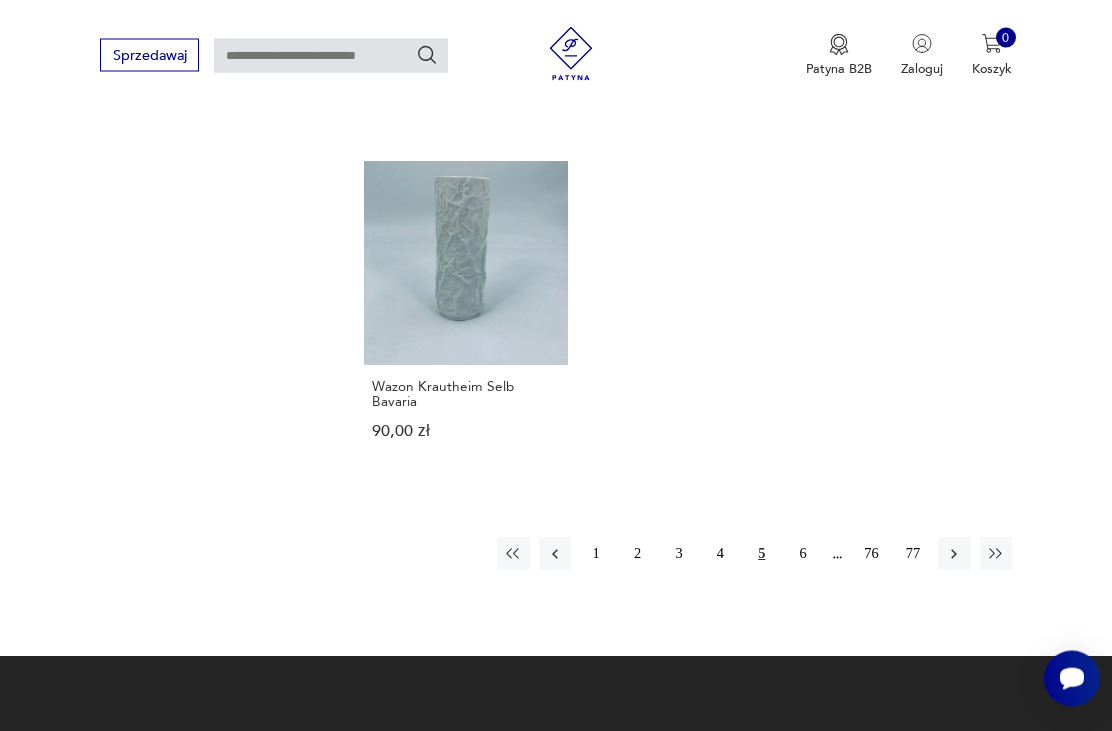 click on "4" at bounding box center (720, 554) 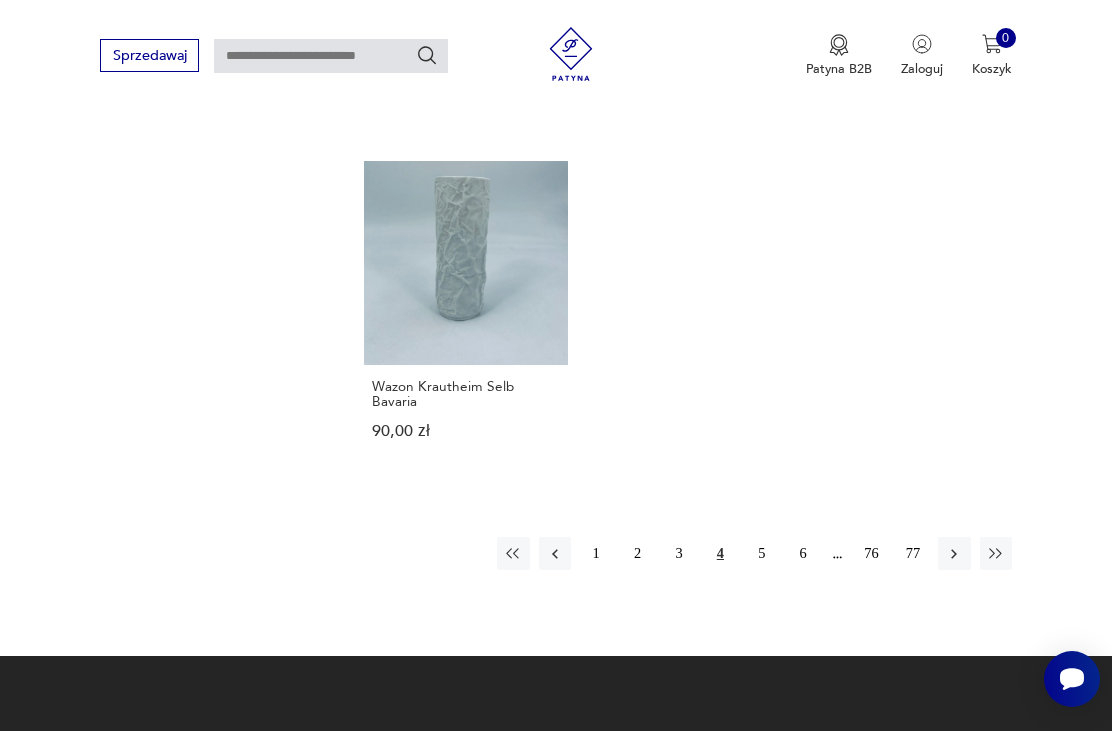 scroll, scrollTop: 355, scrollLeft: 0, axis: vertical 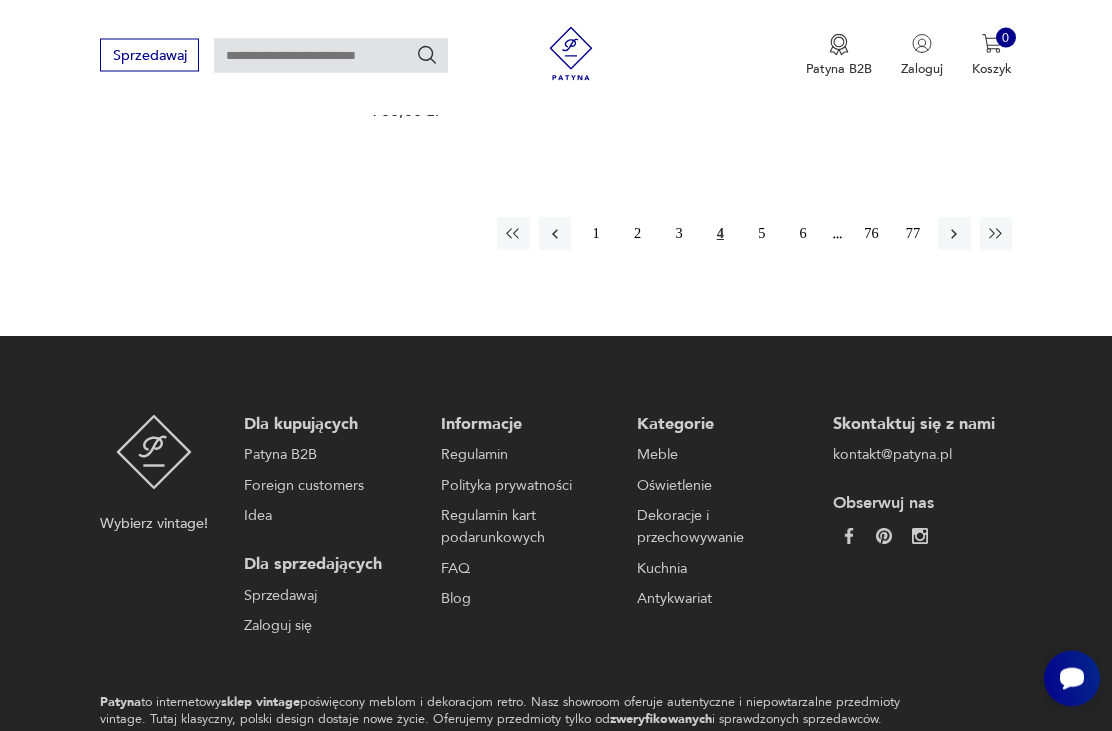 click on "6" at bounding box center [803, 234] 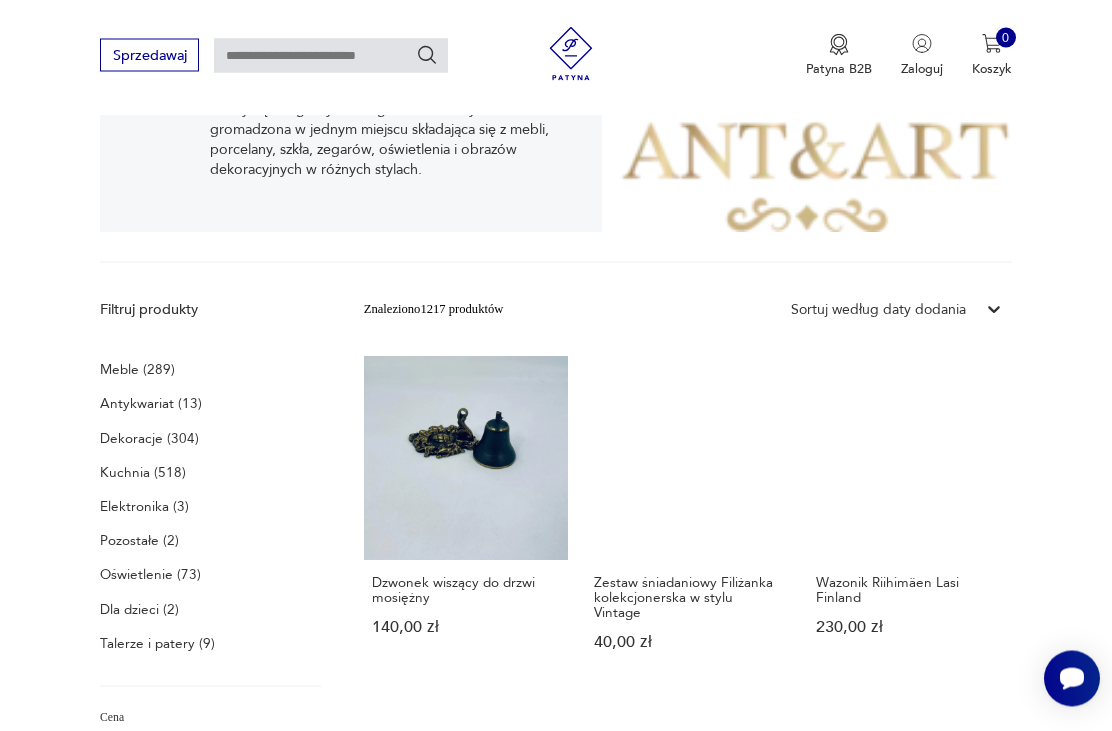 scroll, scrollTop: 364, scrollLeft: 0, axis: vertical 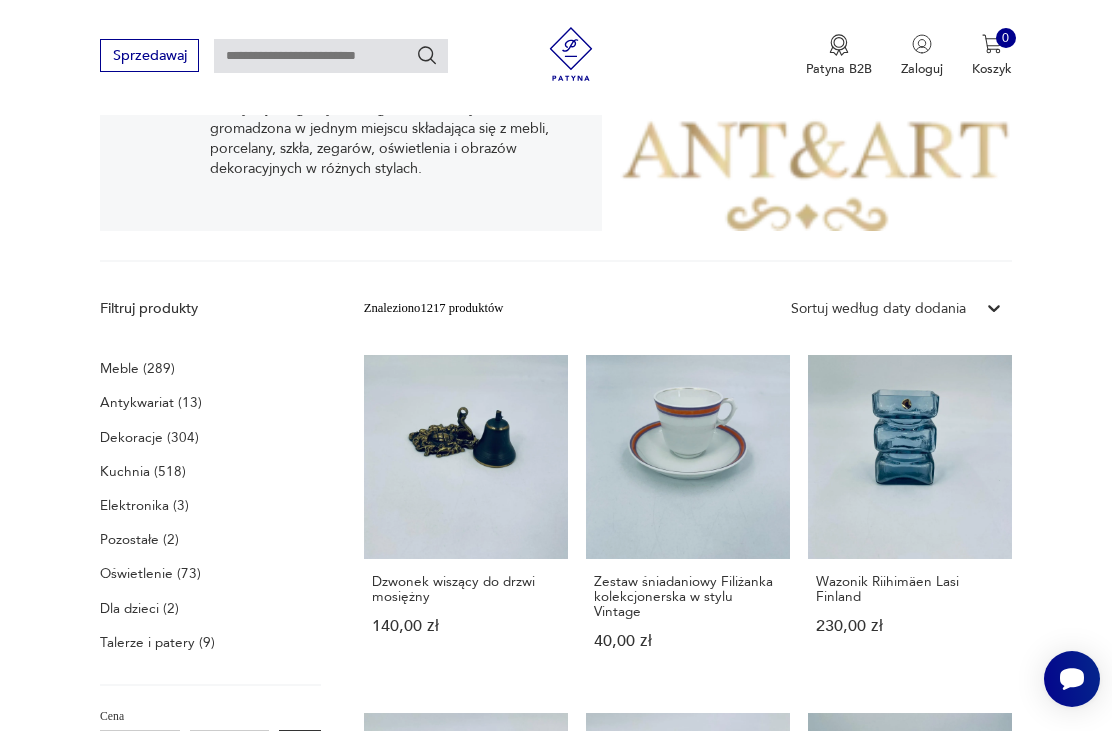 click on "Wazonik Riihimäen Lasi Finland 230,00 zł" at bounding box center [910, 519] 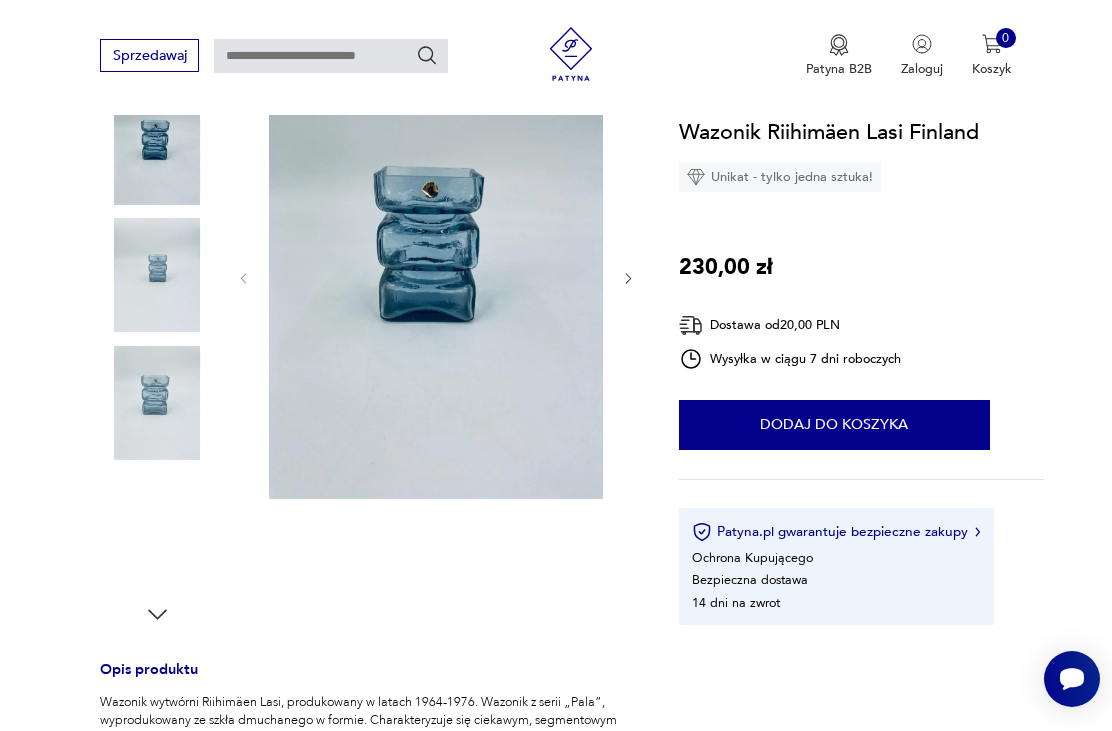 scroll, scrollTop: 256, scrollLeft: 0, axis: vertical 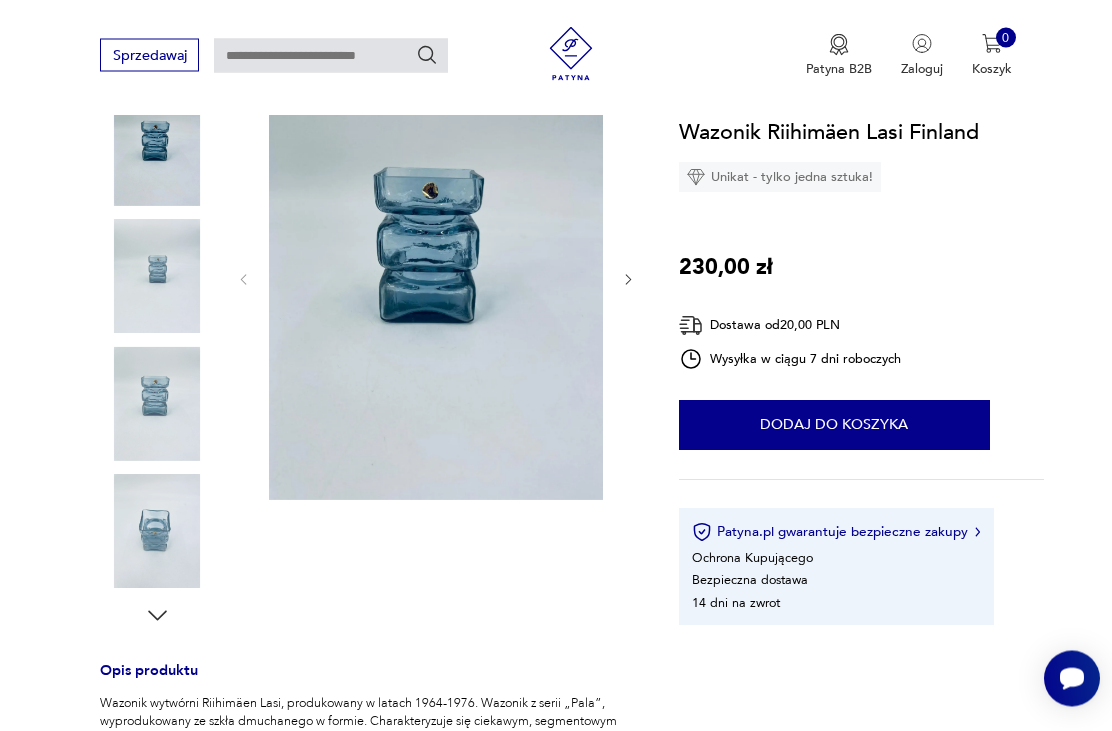 click at bounding box center (157, 405) 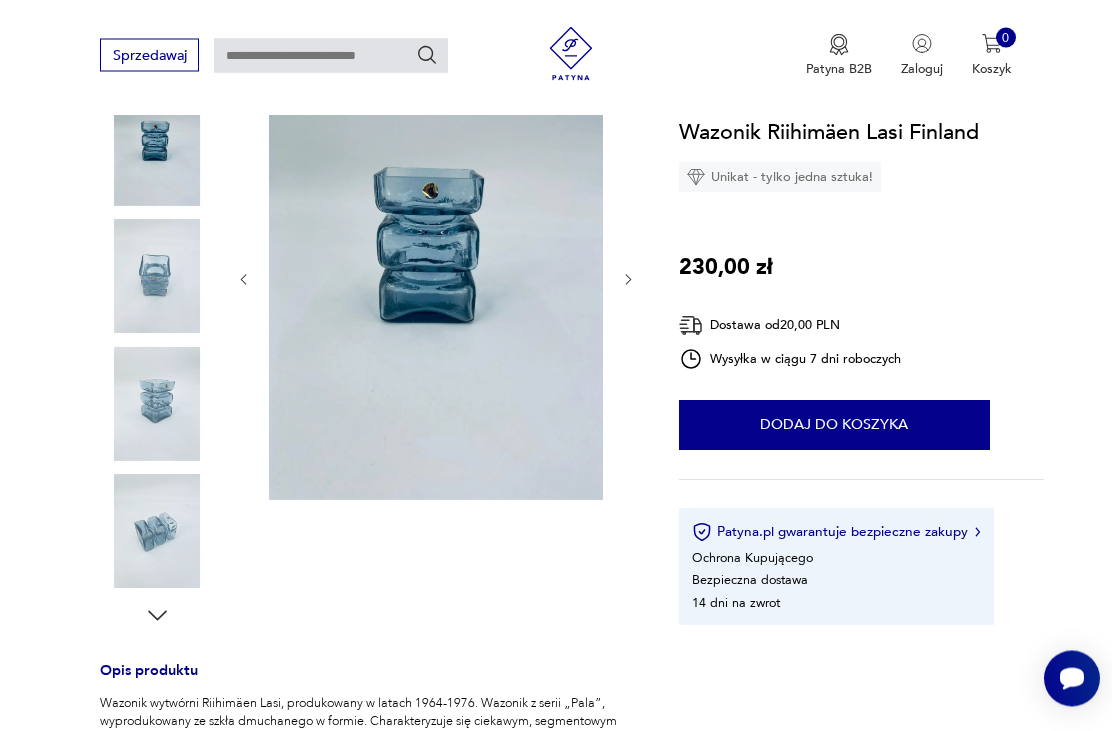 scroll, scrollTop: 257, scrollLeft: 0, axis: vertical 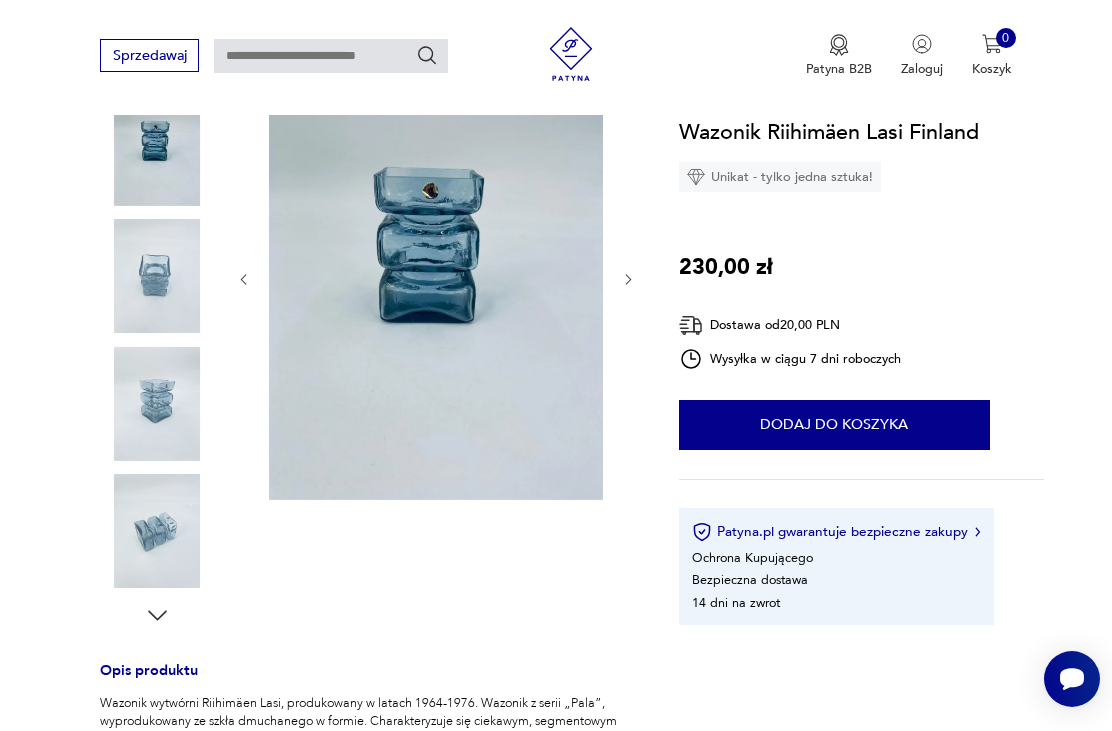 click at bounding box center (436, 277) 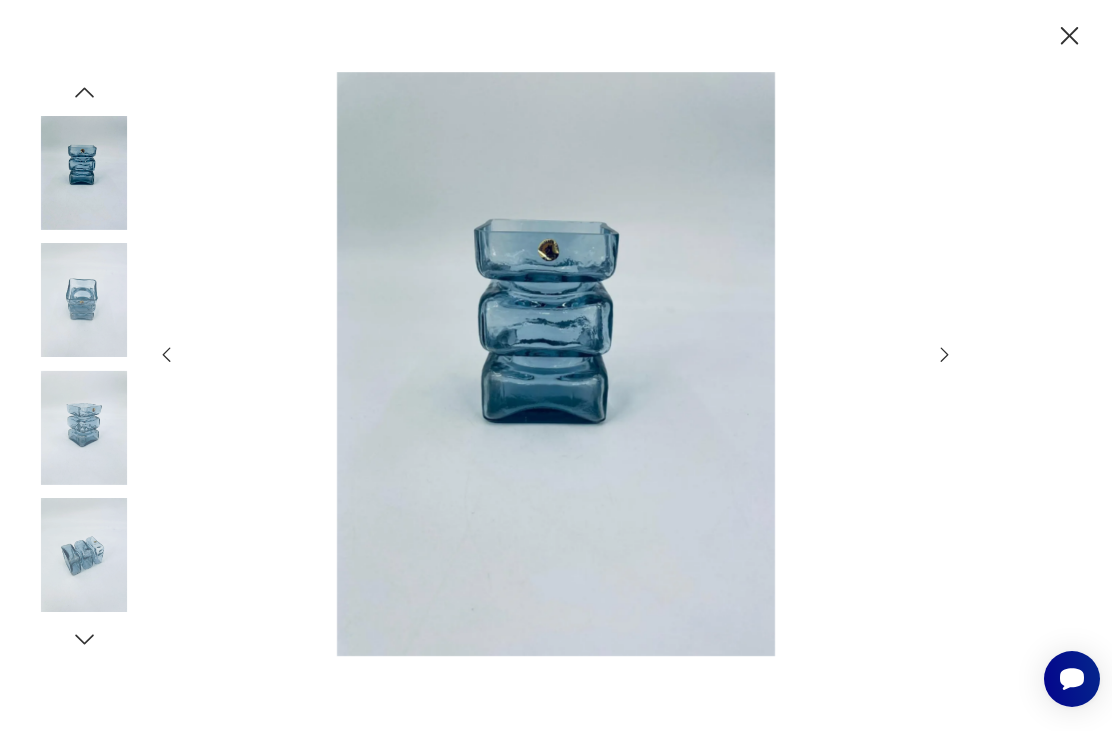 click 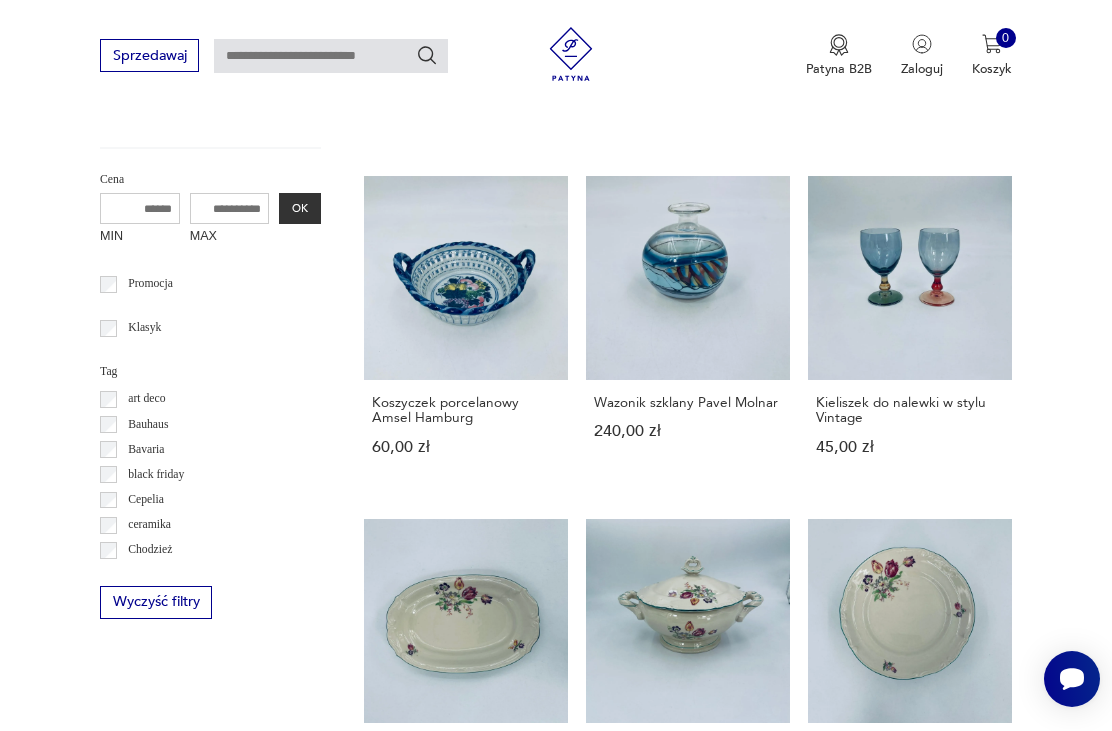 scroll, scrollTop: 925, scrollLeft: 0, axis: vertical 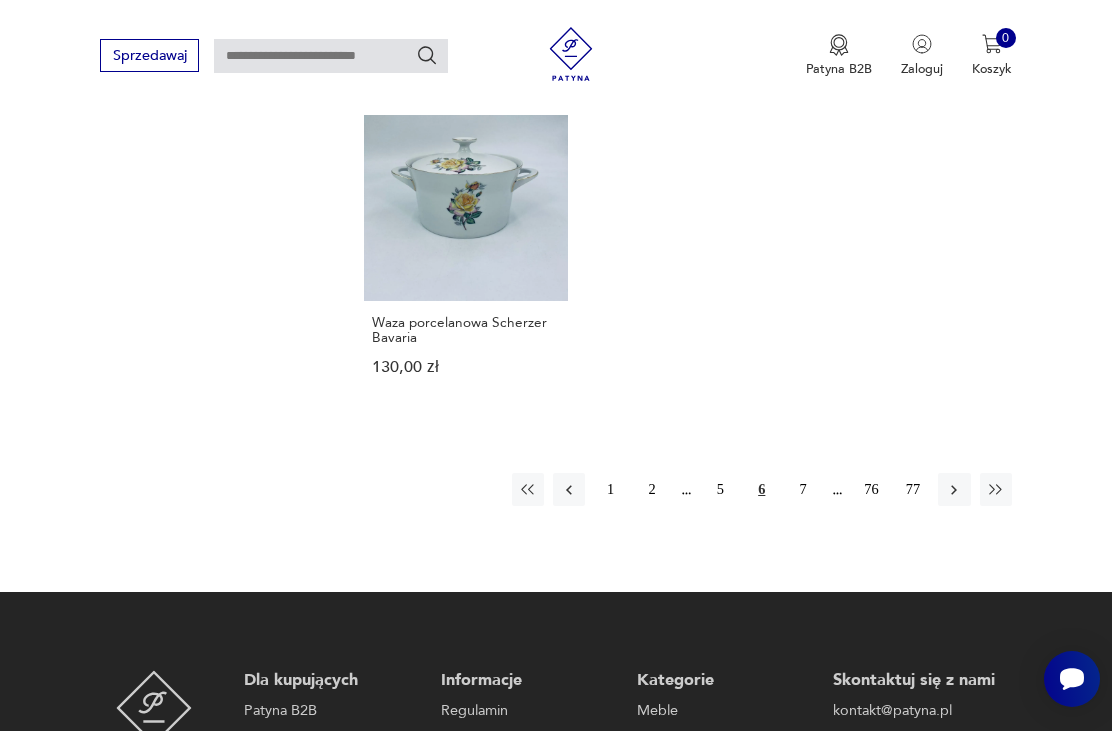 click on "7" at bounding box center [803, 489] 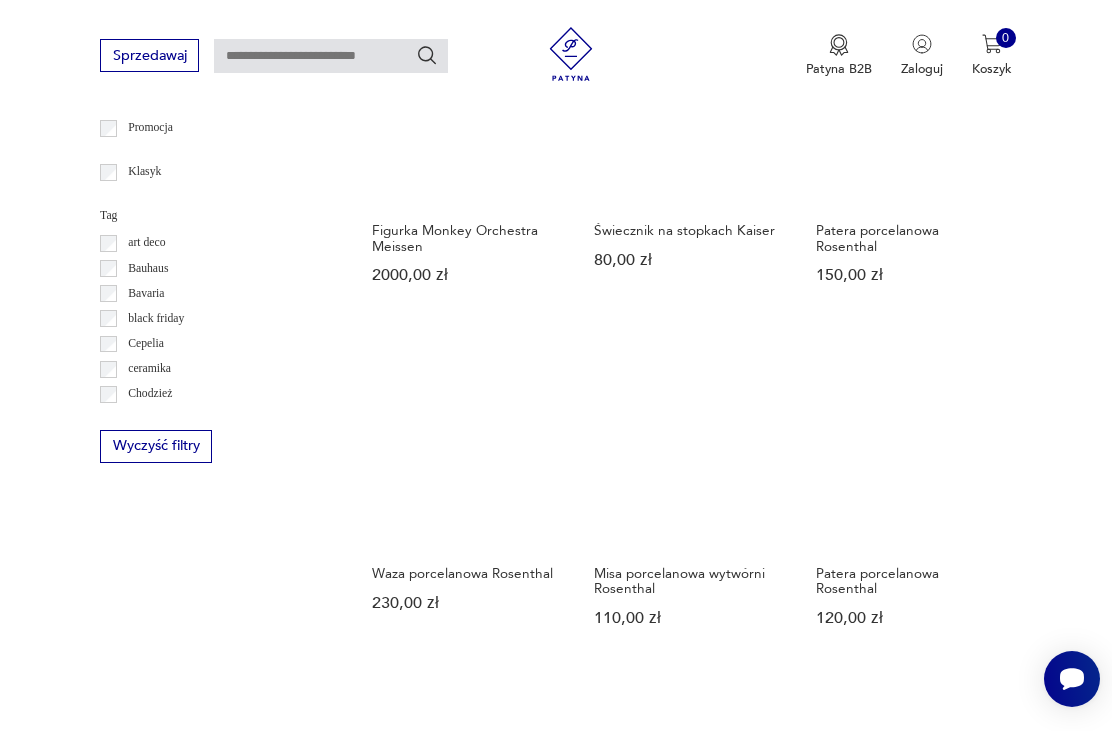 scroll, scrollTop: 1025, scrollLeft: 0, axis: vertical 